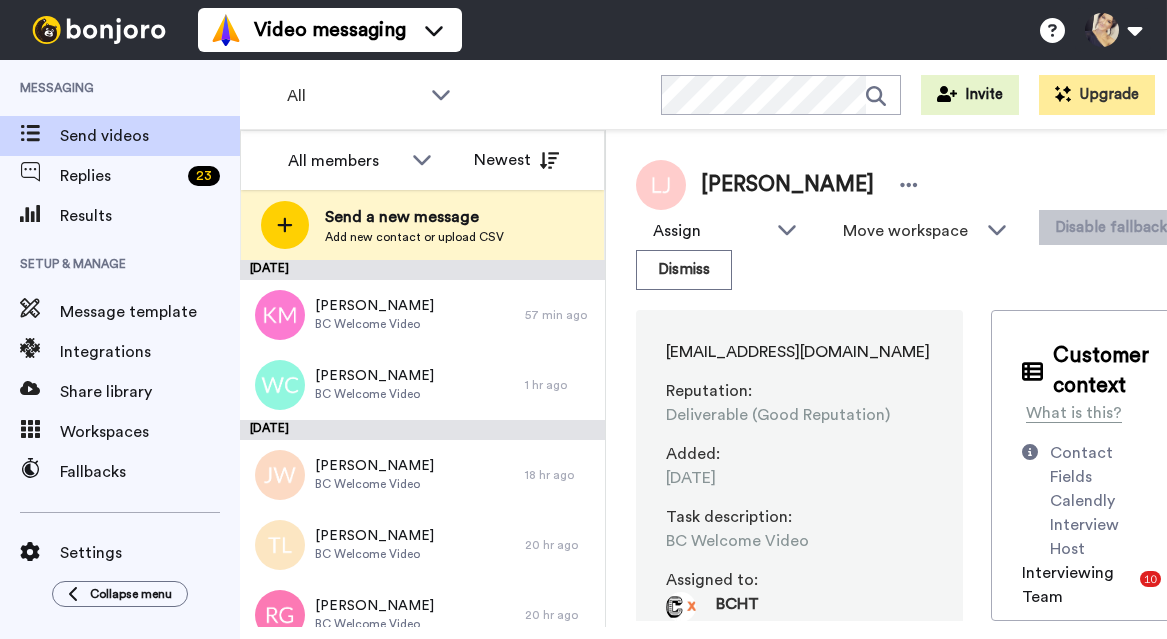 scroll, scrollTop: 0, scrollLeft: 0, axis: both 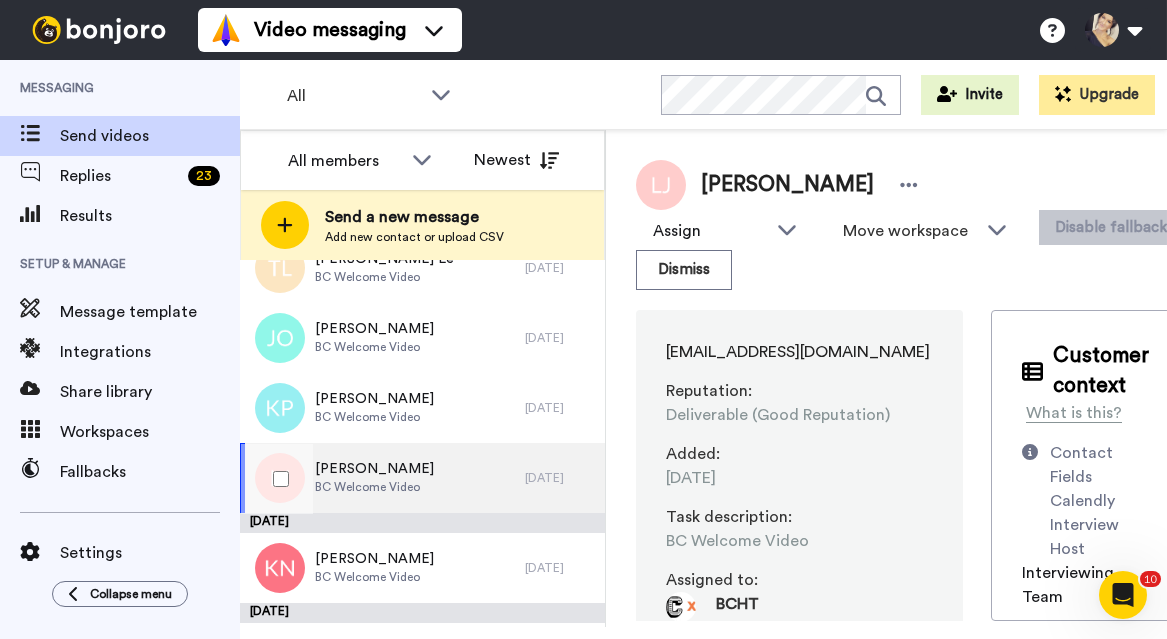 click on "[PERSON_NAME]" at bounding box center [374, 469] 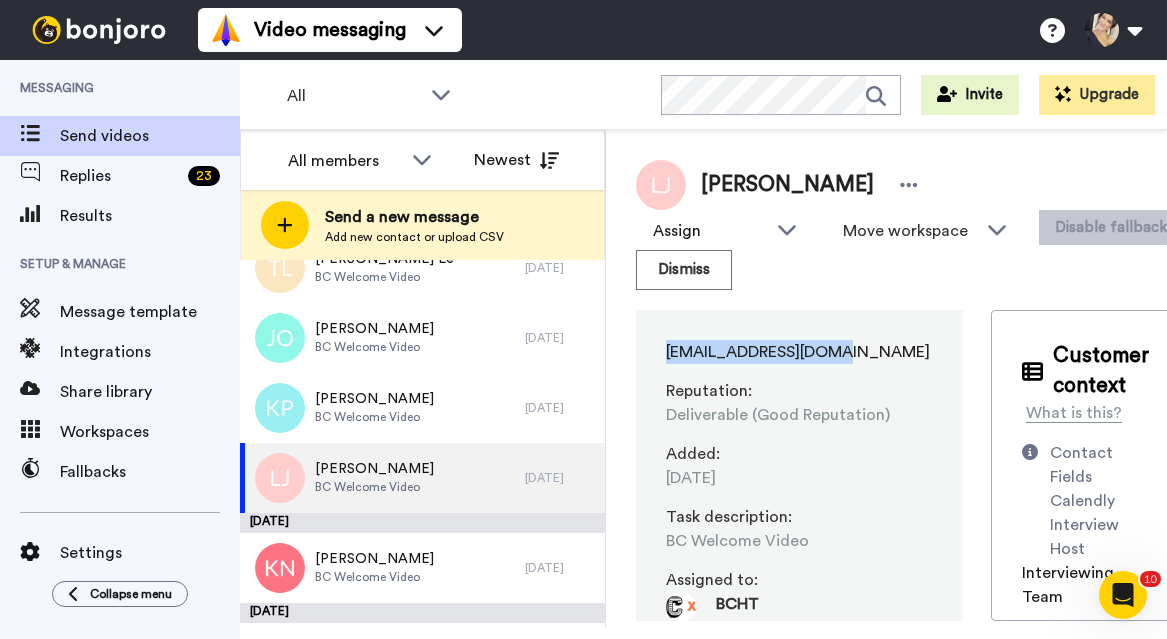 drag, startPoint x: 665, startPoint y: 351, endPoint x: 869, endPoint y: 351, distance: 204 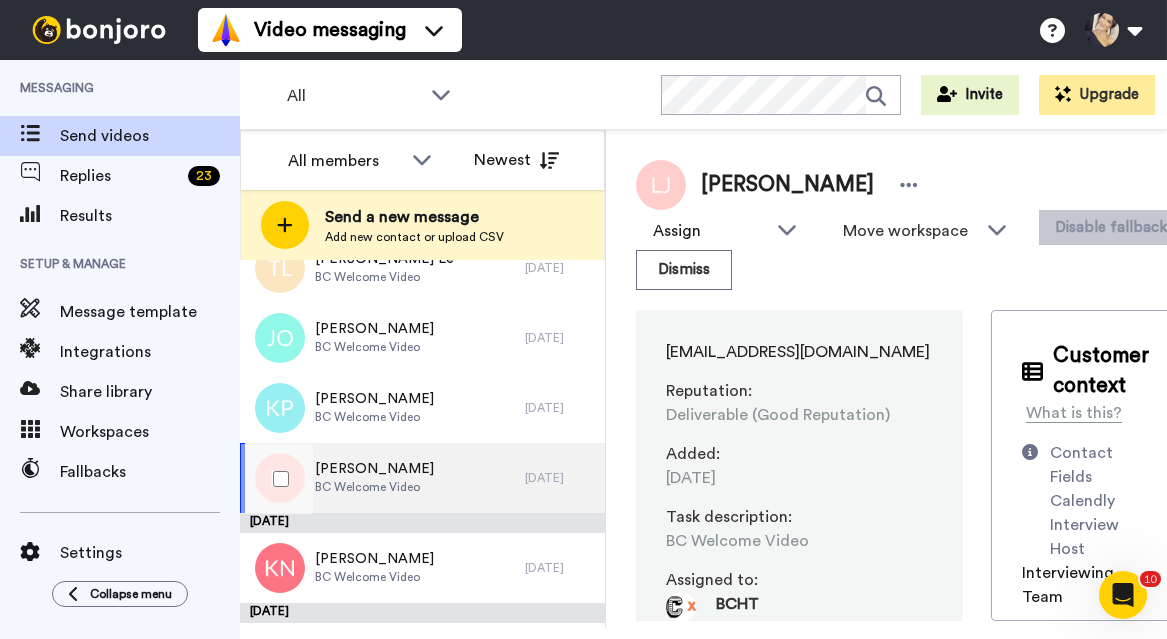 click on "[PERSON_NAME]" at bounding box center (374, 469) 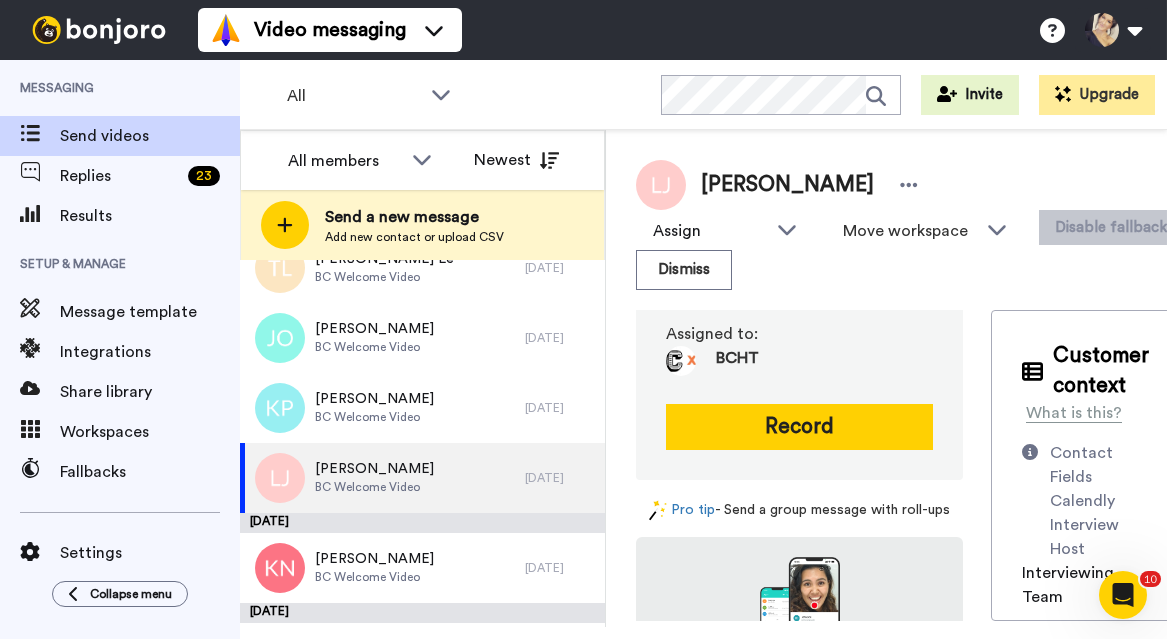 scroll, scrollTop: 193, scrollLeft: 0, axis: vertical 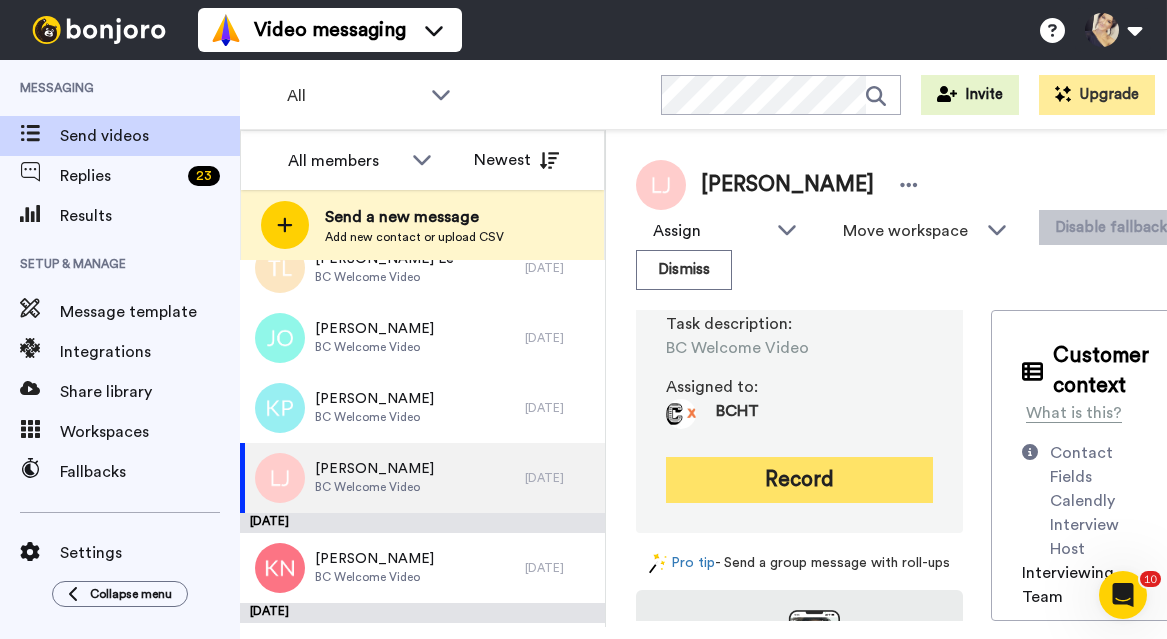 click on "Record" at bounding box center (799, 480) 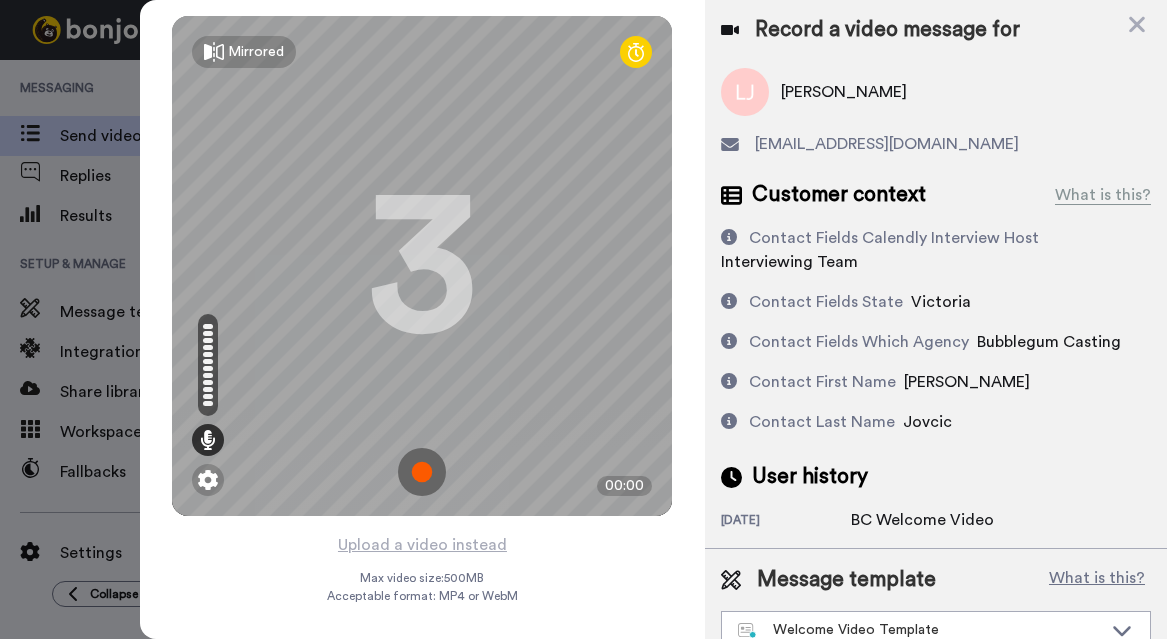click at bounding box center (422, 472) 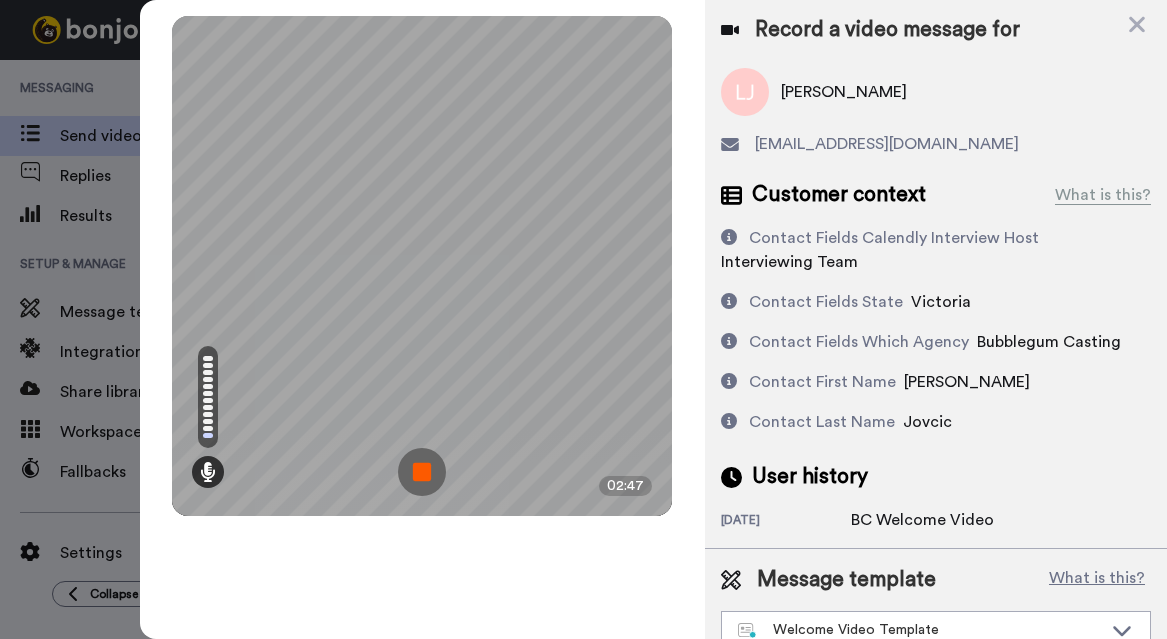 click at bounding box center (422, 472) 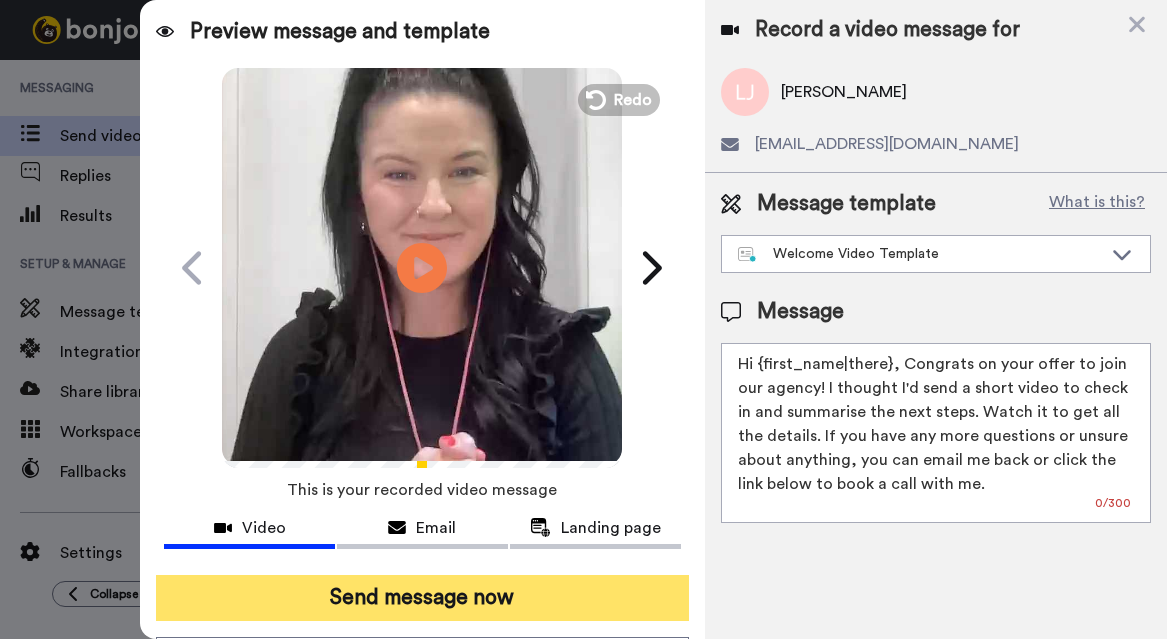 scroll, scrollTop: 37, scrollLeft: 0, axis: vertical 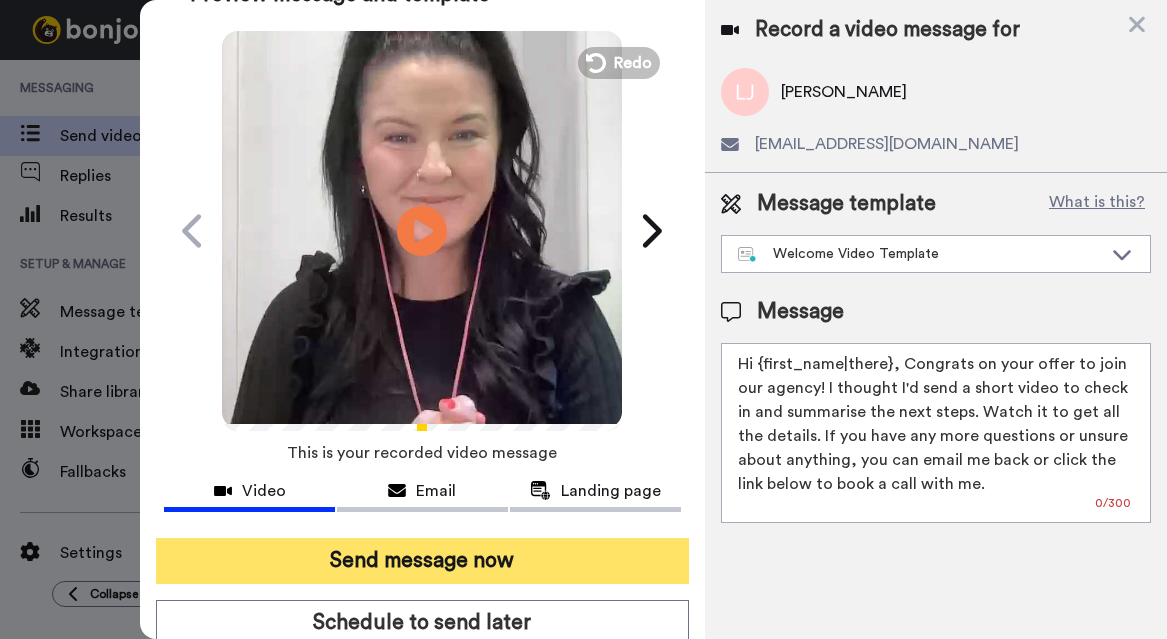 click on "Send message now" at bounding box center [422, 561] 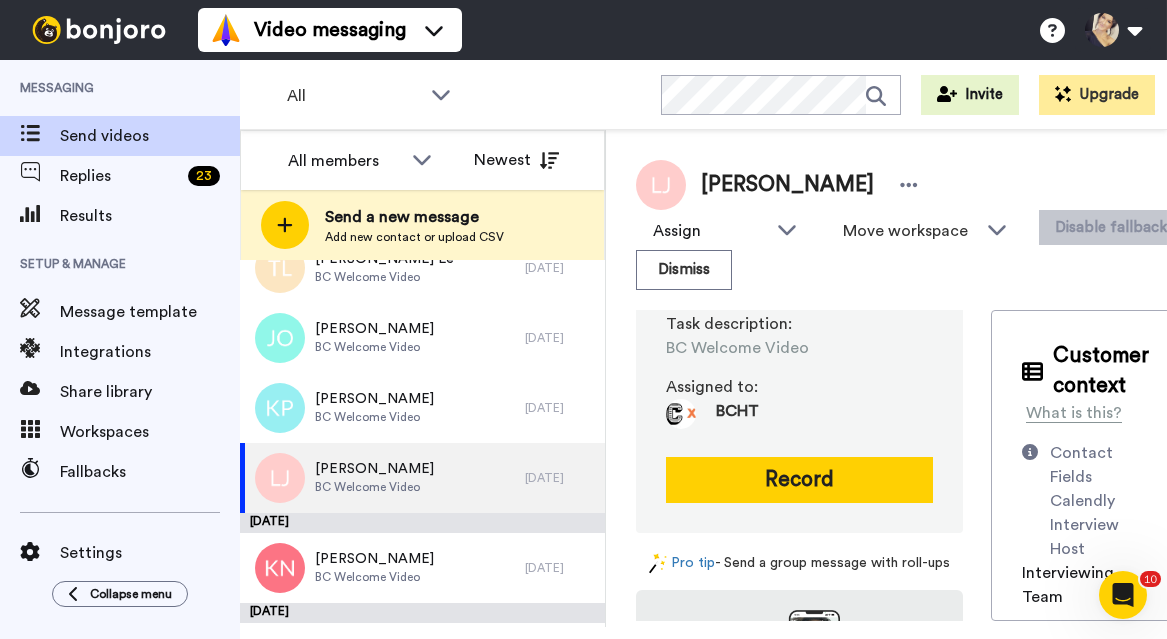 scroll, scrollTop: 0, scrollLeft: 0, axis: both 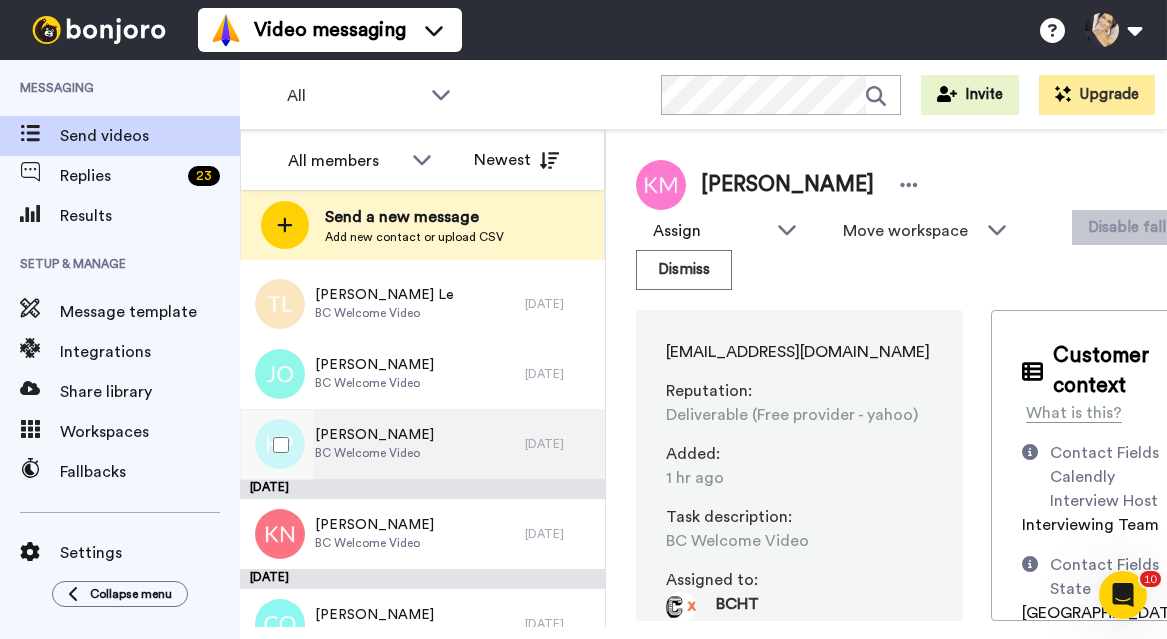 click on "[PERSON_NAME]" at bounding box center (374, 435) 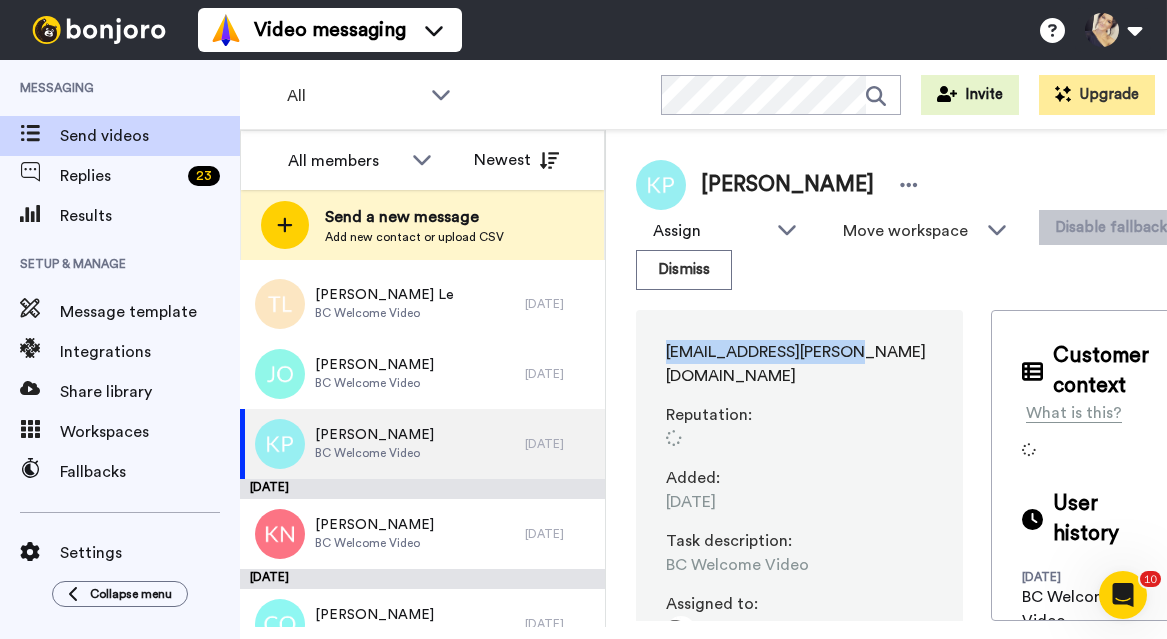 drag, startPoint x: 660, startPoint y: 341, endPoint x: 864, endPoint y: 342, distance: 204.00246 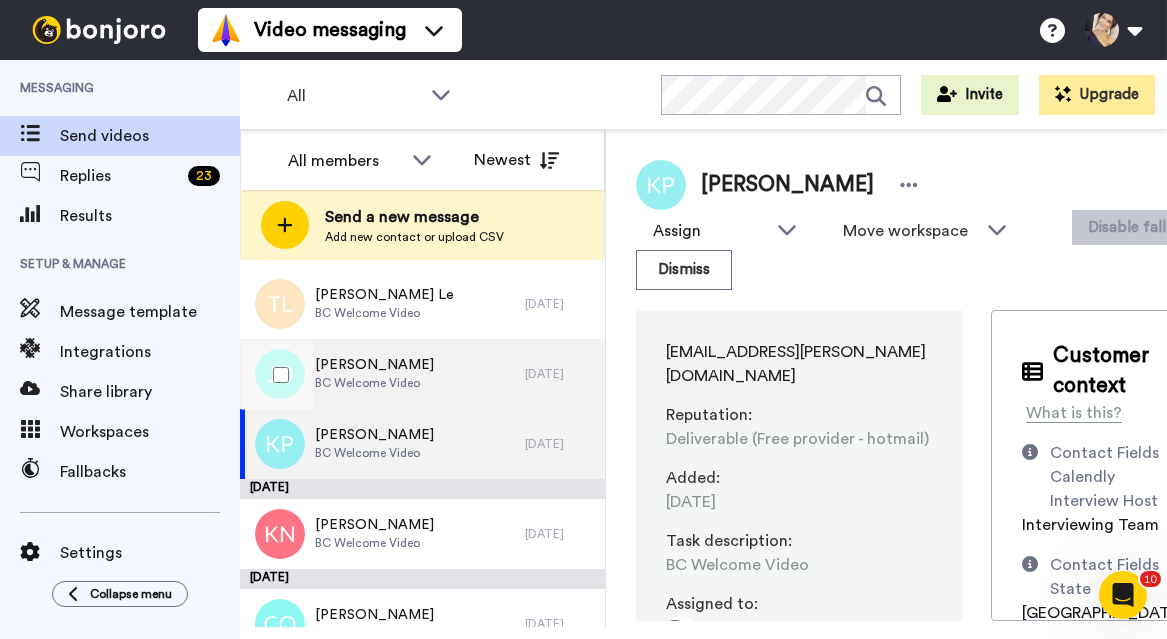 click on "BC Welcome Video" at bounding box center [374, 383] 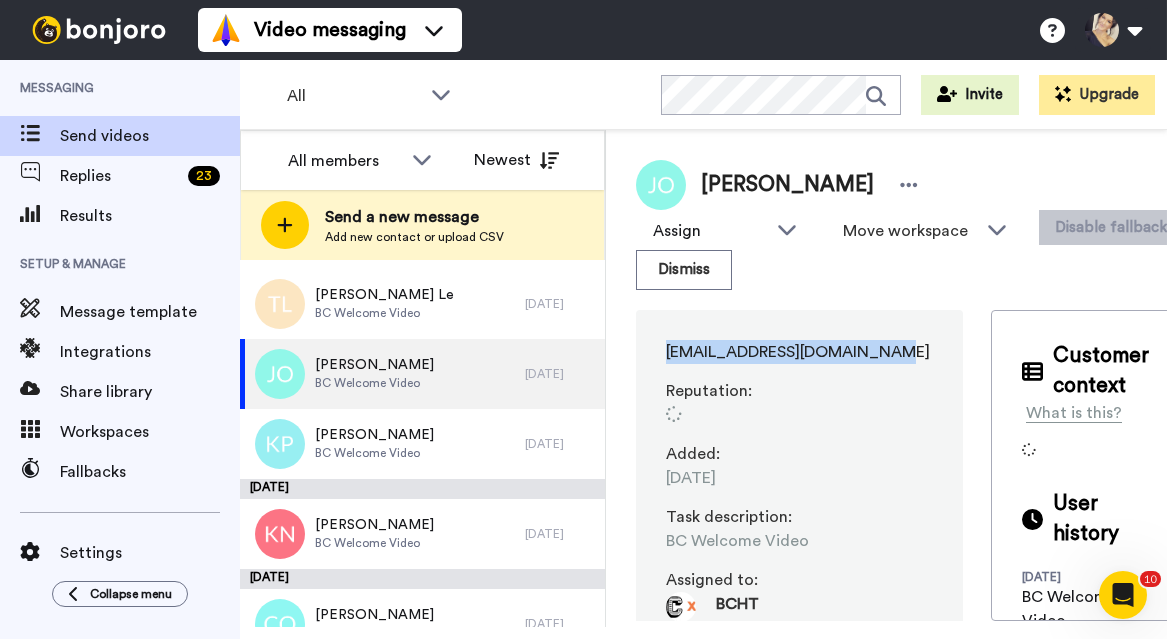 drag, startPoint x: 658, startPoint y: 347, endPoint x: 908, endPoint y: 346, distance: 250.002 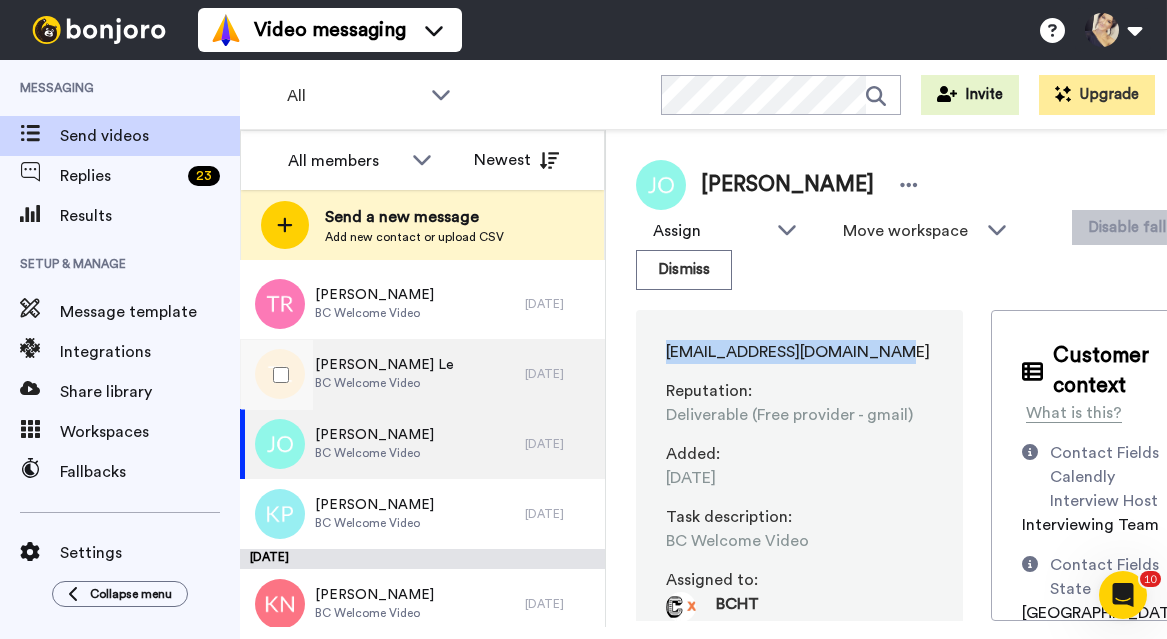 scroll, scrollTop: 1430, scrollLeft: 0, axis: vertical 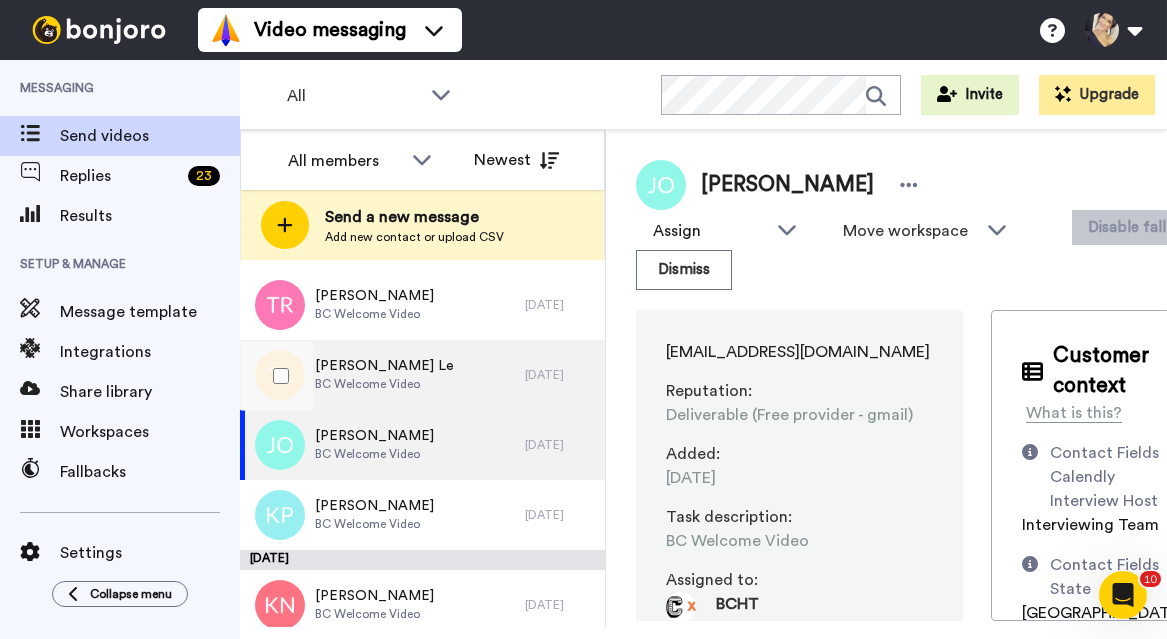 click on "[PERSON_NAME] Le" at bounding box center (384, 366) 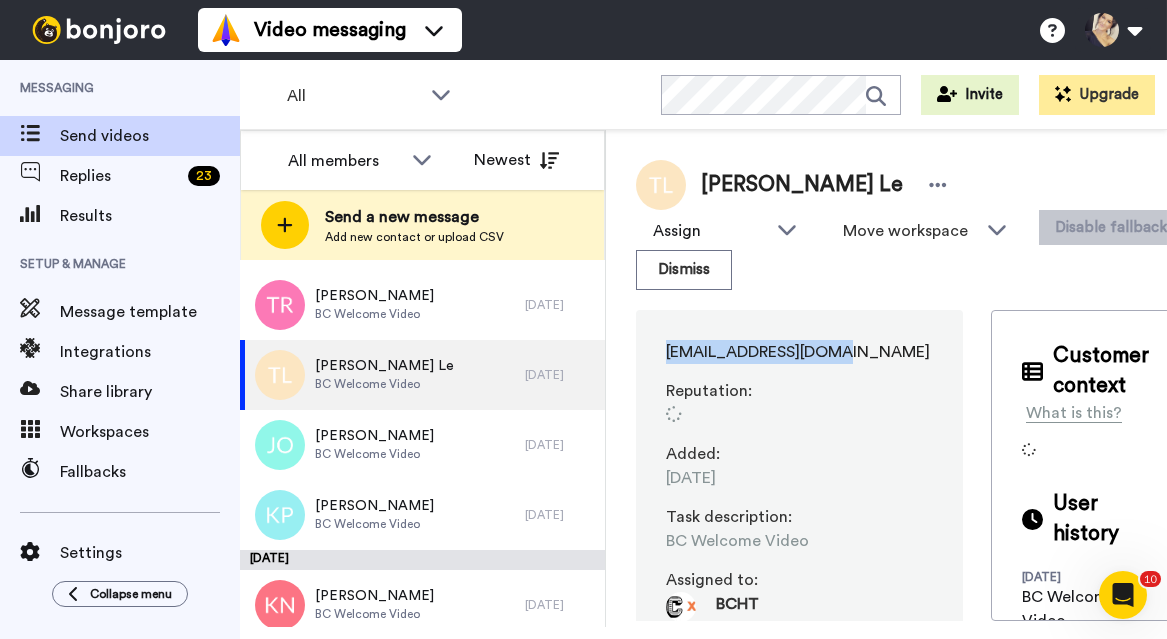 drag, startPoint x: 665, startPoint y: 352, endPoint x: 838, endPoint y: 348, distance: 173.04623 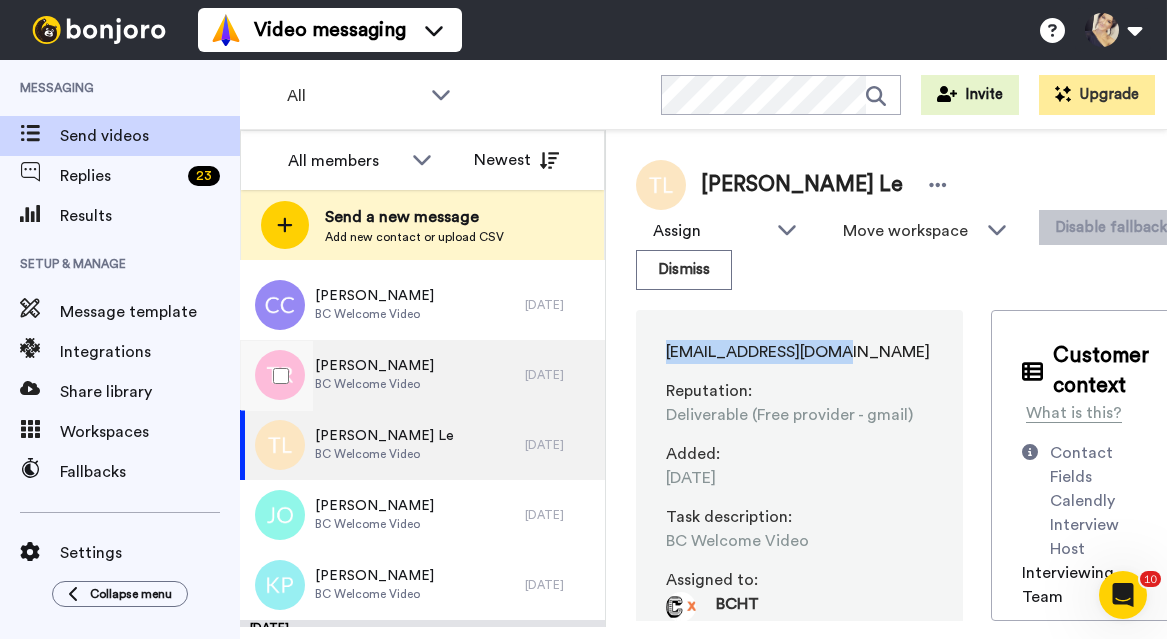 scroll, scrollTop: 1356, scrollLeft: 0, axis: vertical 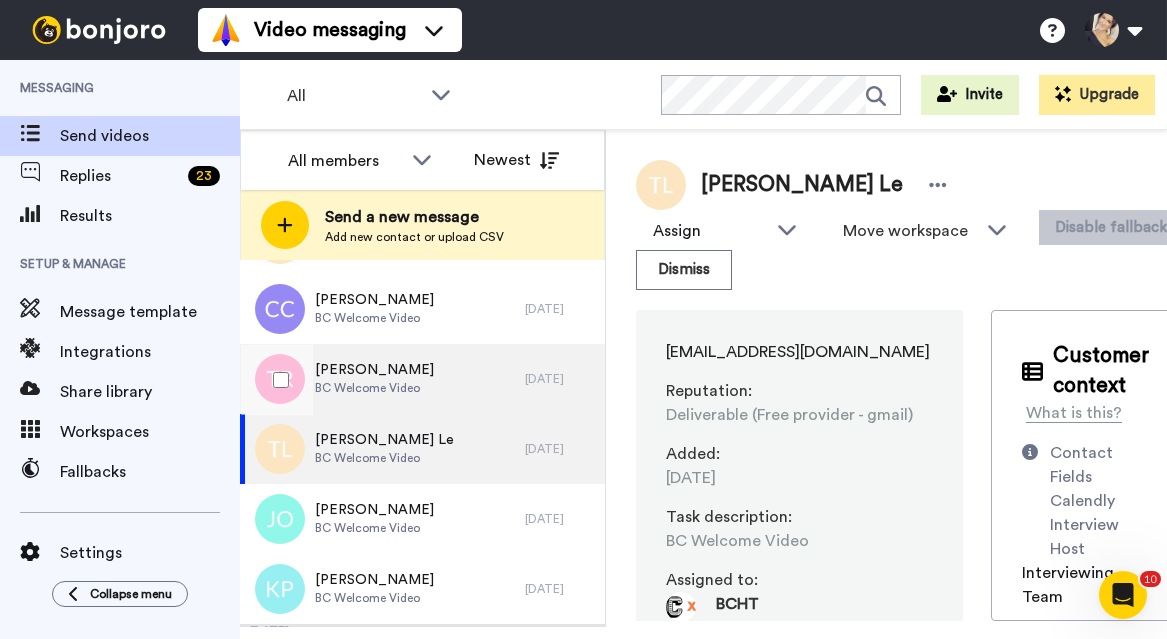 drag, startPoint x: 360, startPoint y: 374, endPoint x: 456, endPoint y: 359, distance: 97.16481 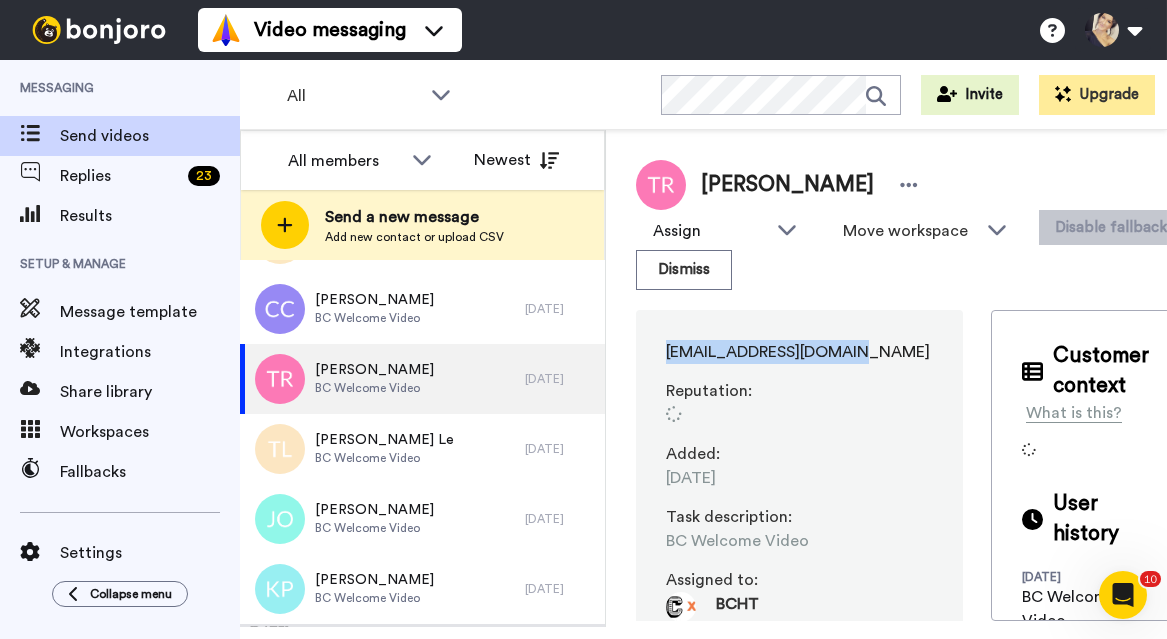 drag, startPoint x: 740, startPoint y: 354, endPoint x: 864, endPoint y: 353, distance: 124.004036 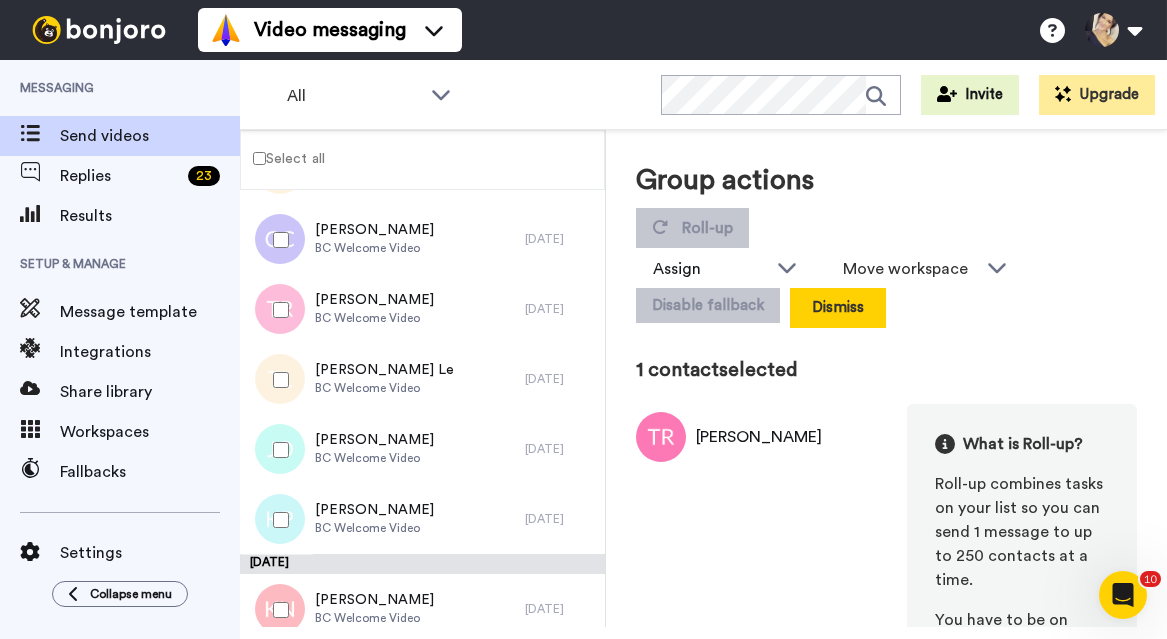 click on "Dismiss" at bounding box center [838, 308] 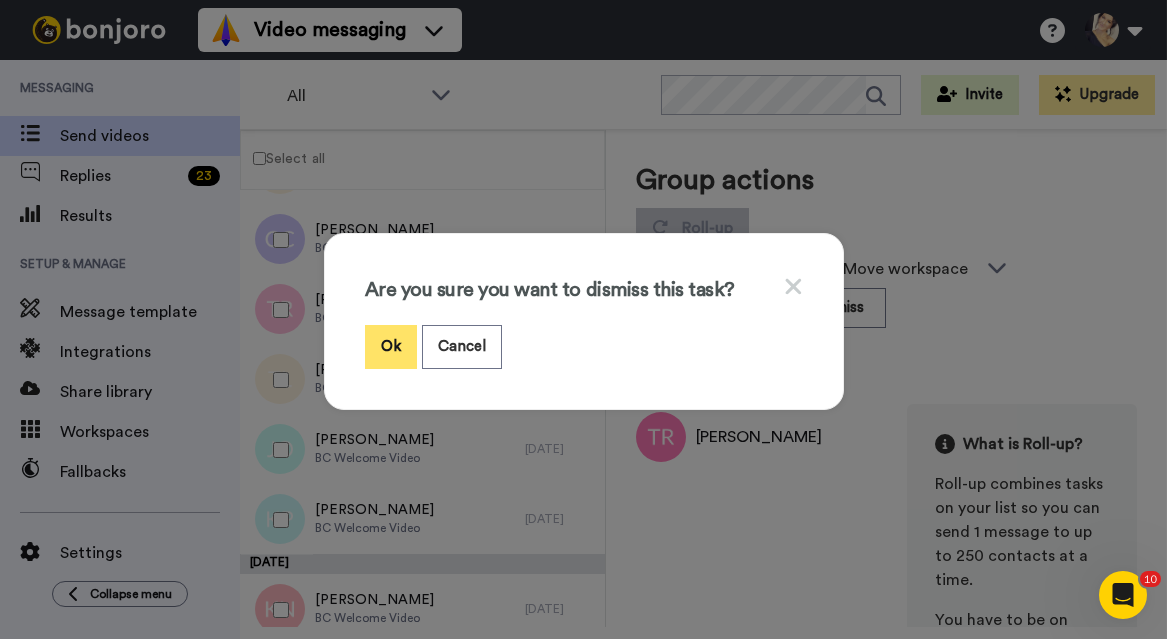 click on "Ok" at bounding box center (391, 346) 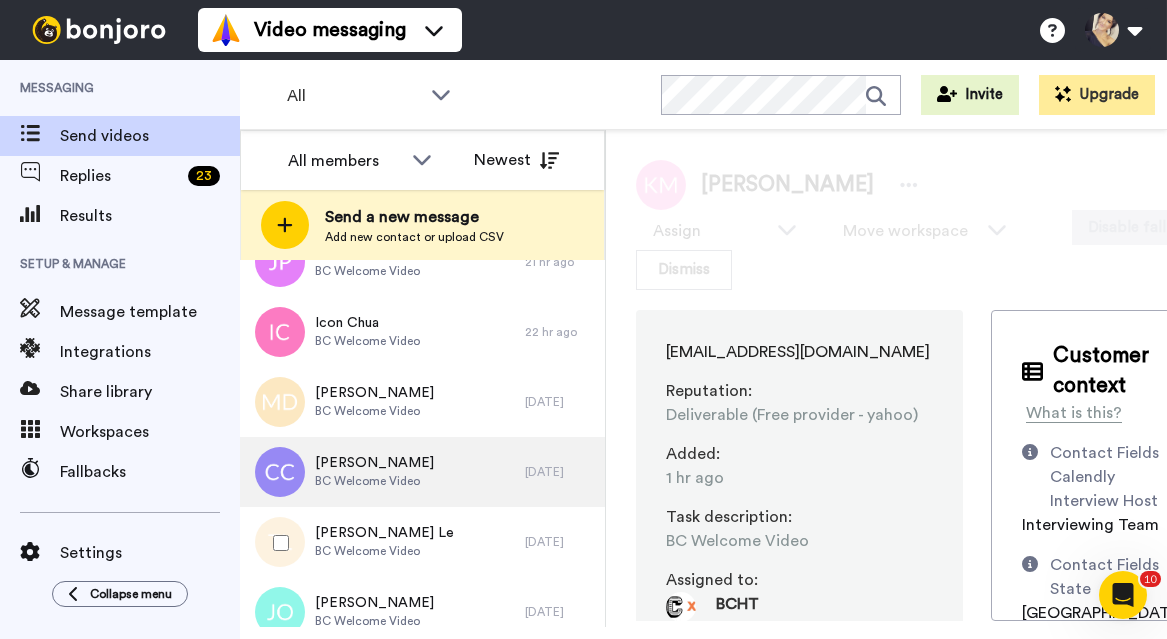 scroll, scrollTop: 1316, scrollLeft: 0, axis: vertical 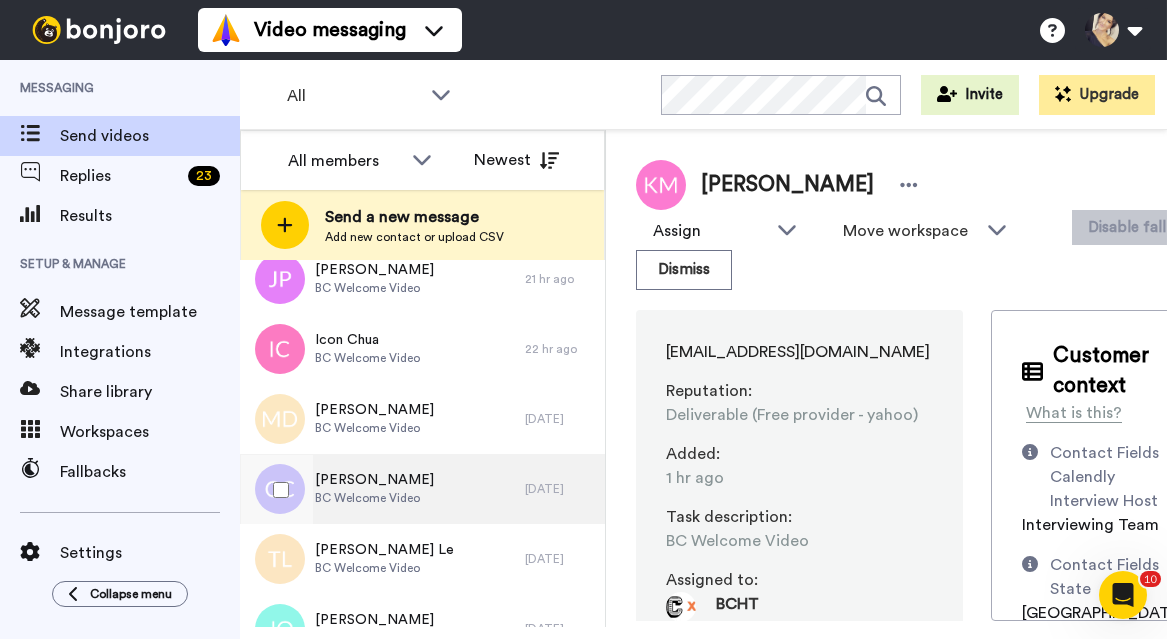 click on "[PERSON_NAME]" at bounding box center [374, 480] 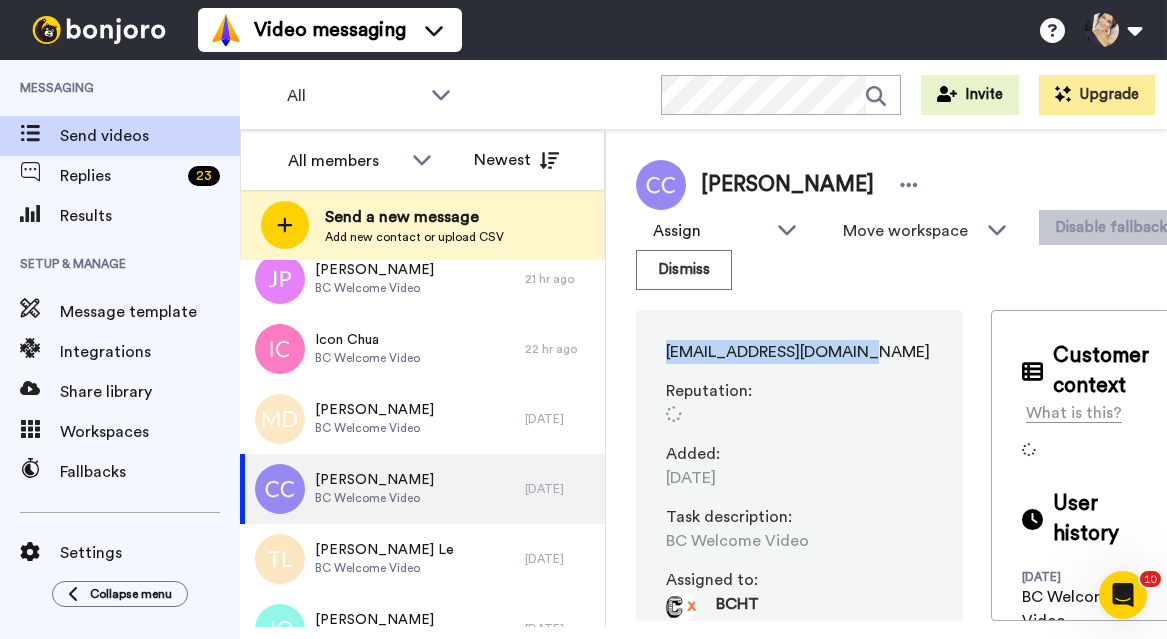 drag, startPoint x: 660, startPoint y: 346, endPoint x: 862, endPoint y: 346, distance: 202 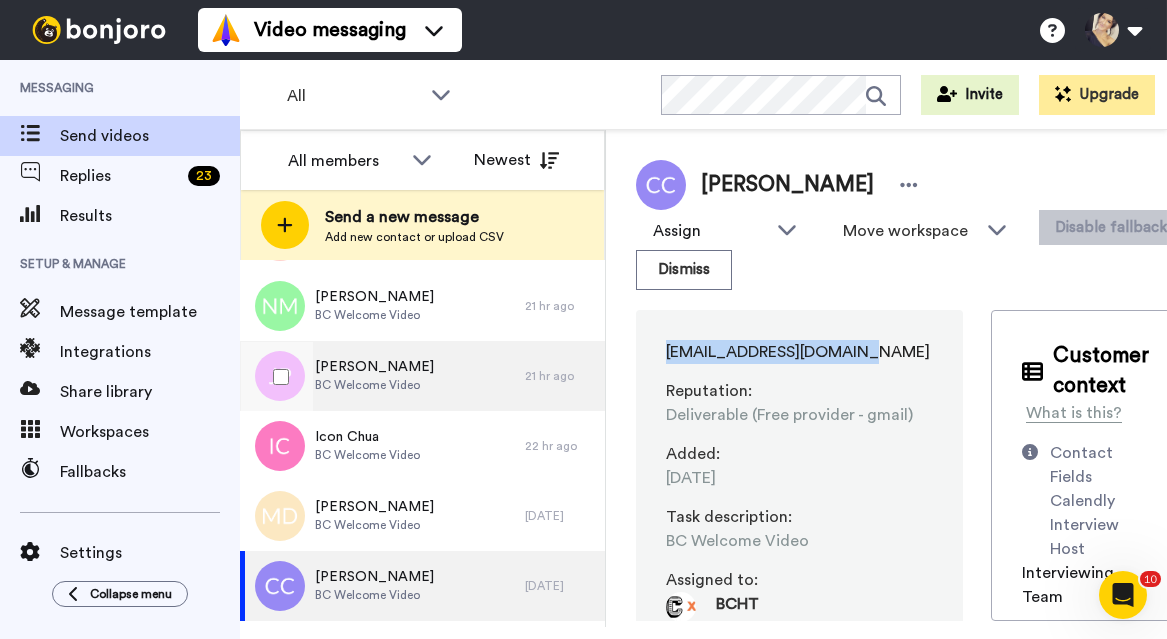 scroll, scrollTop: 1193, scrollLeft: 0, axis: vertical 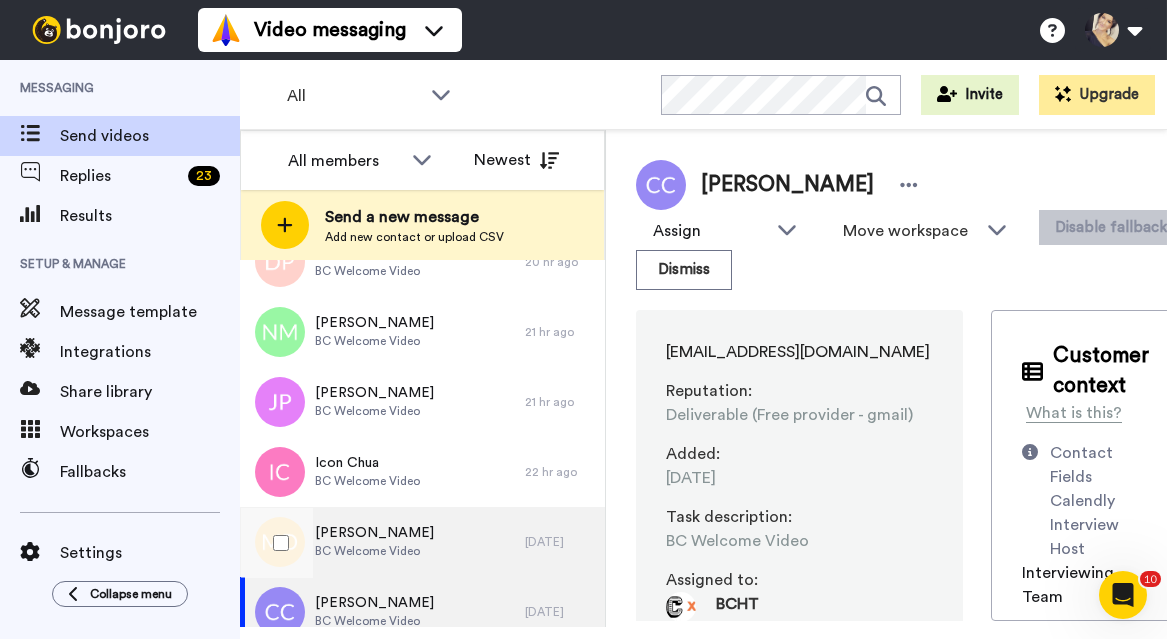 click on "[PERSON_NAME]" at bounding box center [374, 533] 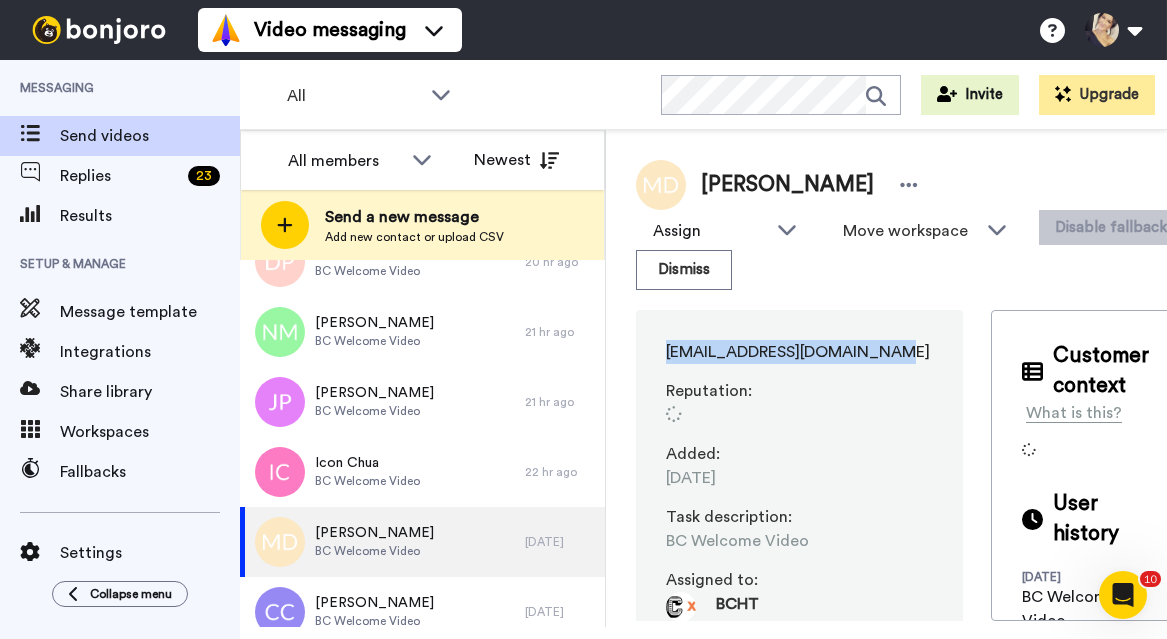drag, startPoint x: 732, startPoint y: 347, endPoint x: 913, endPoint y: 345, distance: 181.01105 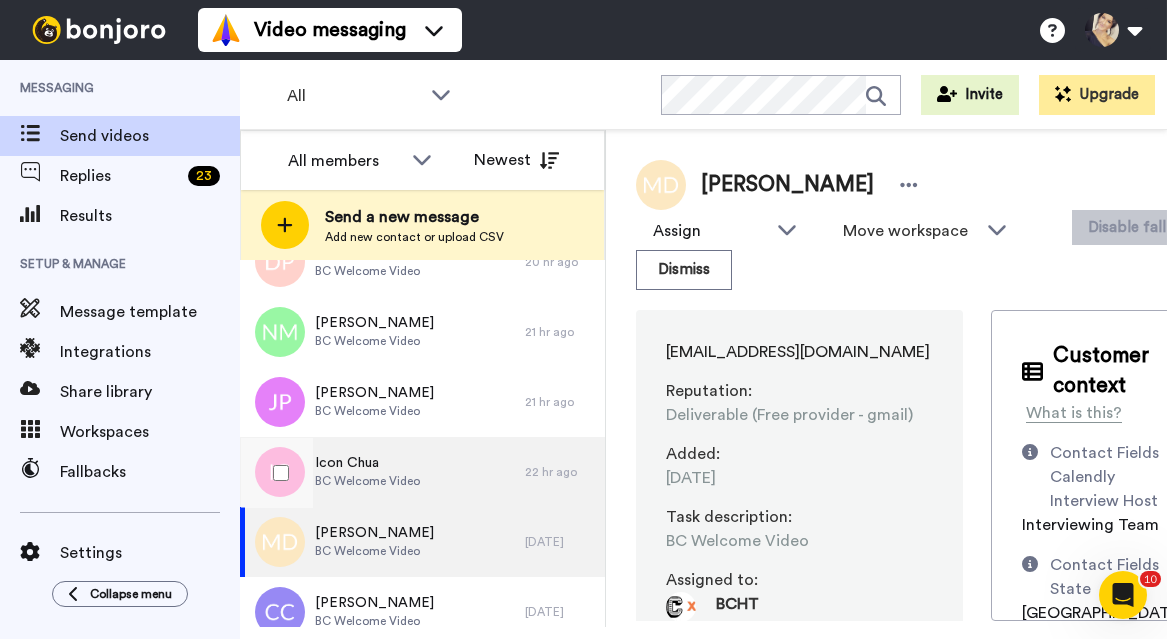 click on "Icon Chua BC Welcome Video" at bounding box center [382, 472] 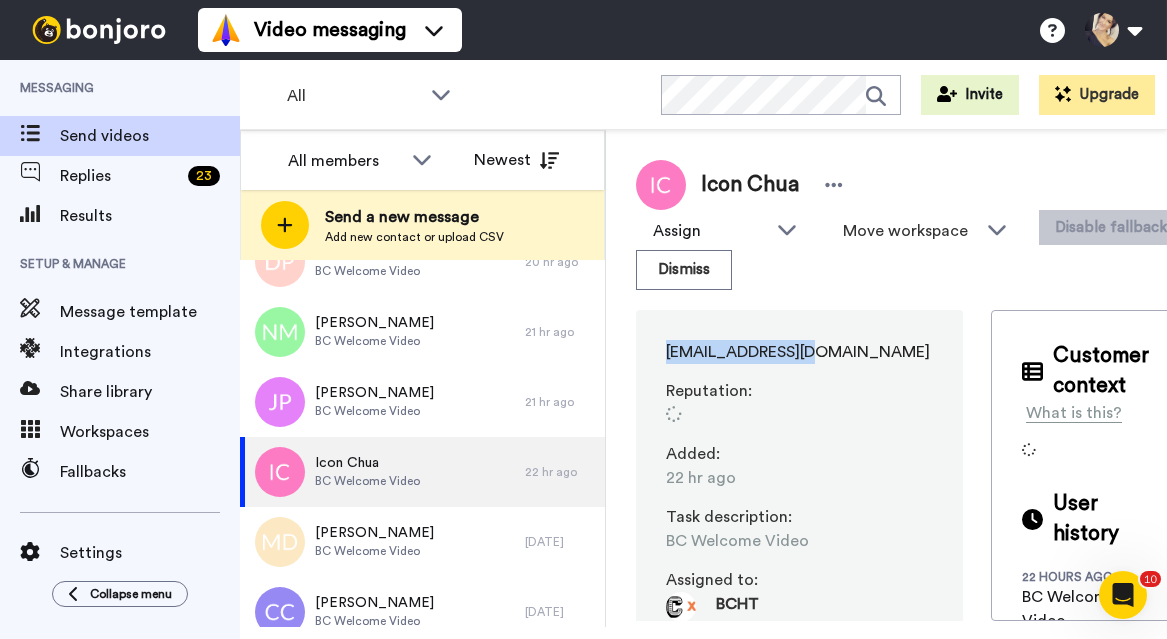 drag, startPoint x: 648, startPoint y: 353, endPoint x: 811, endPoint y: 353, distance: 163 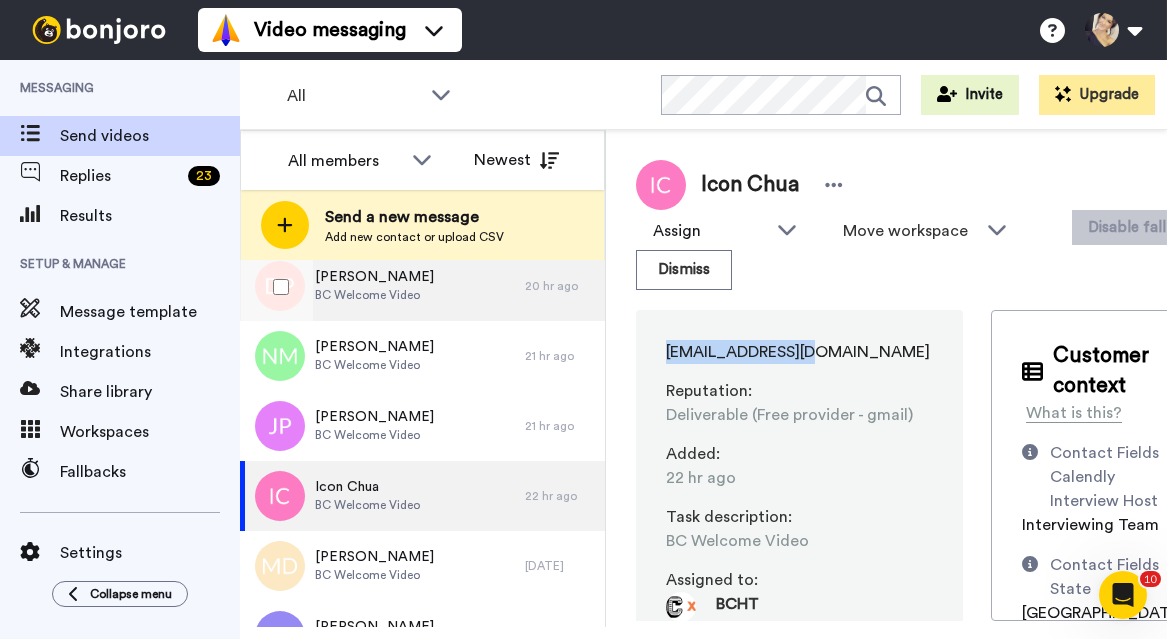 scroll, scrollTop: 1178, scrollLeft: 0, axis: vertical 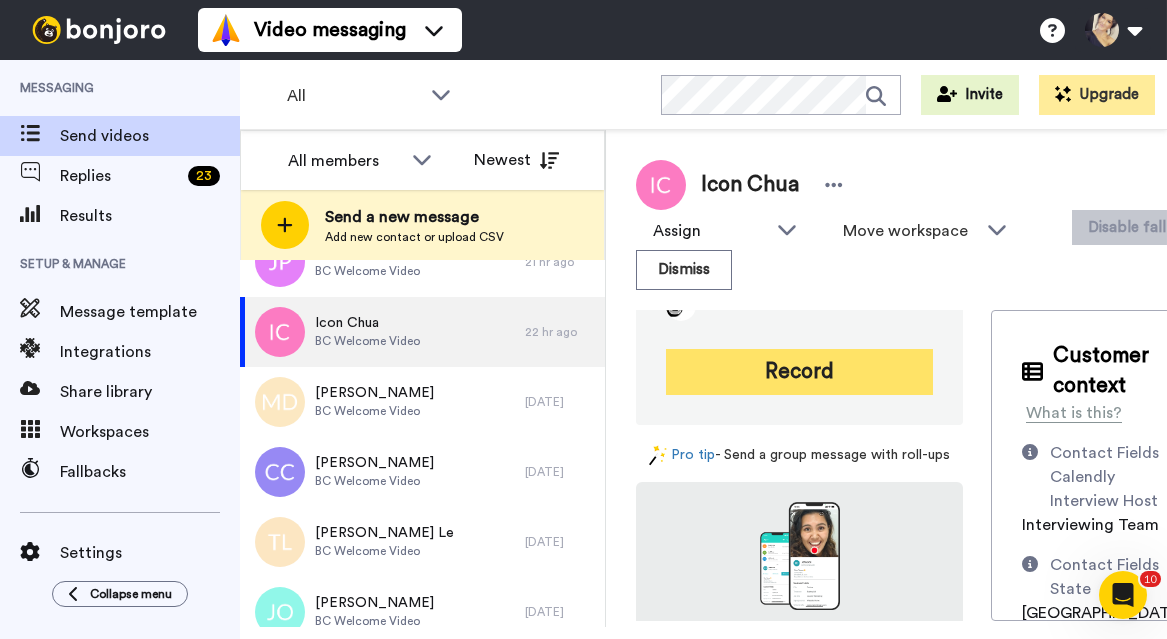click on "Record" at bounding box center [799, 372] 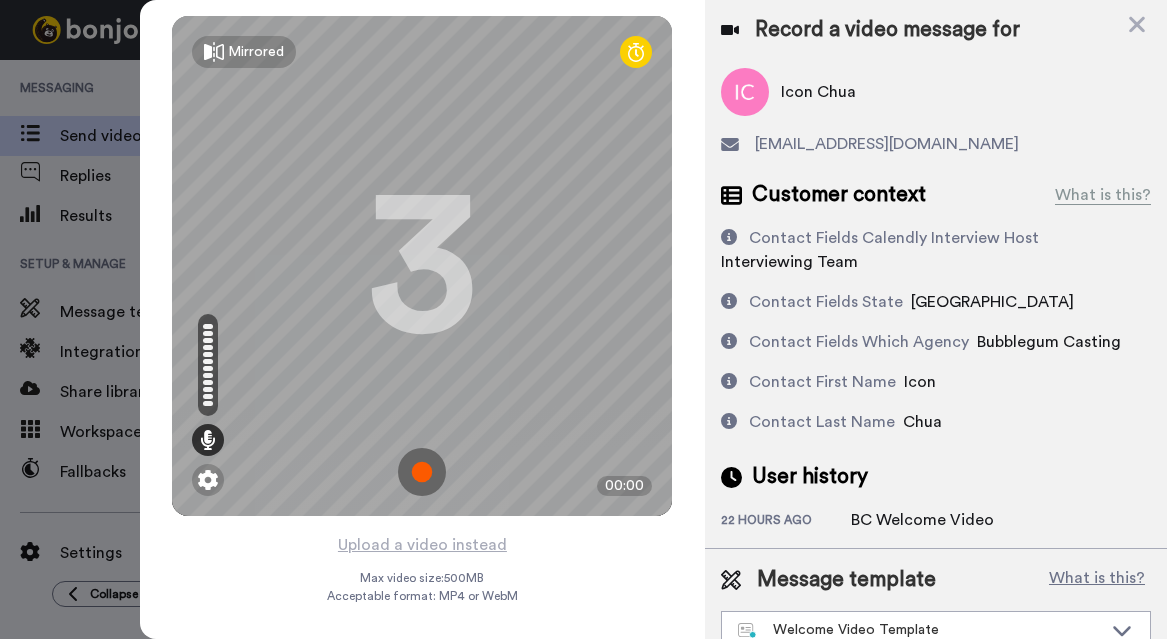 click at bounding box center [422, 472] 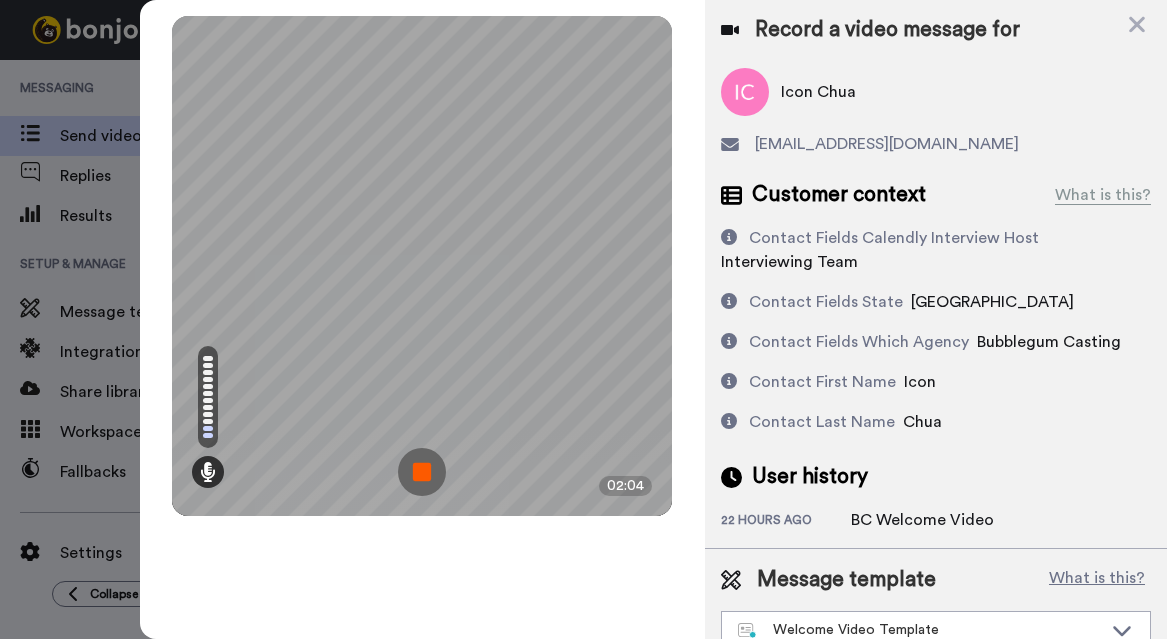 click at bounding box center (422, 472) 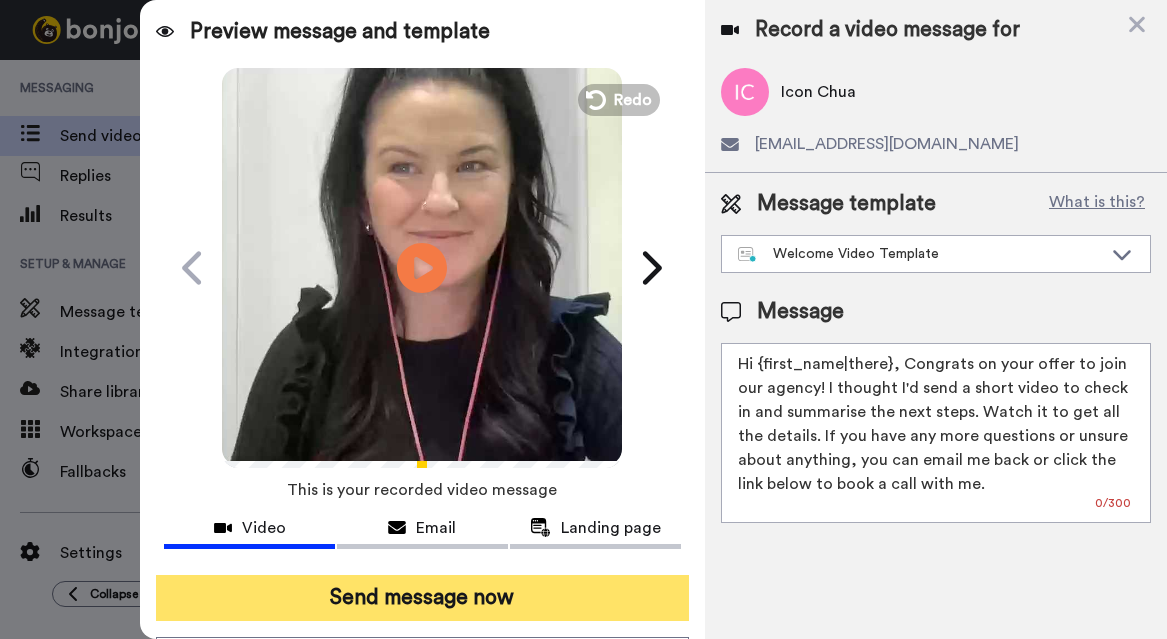 click on "Send message now" at bounding box center (422, 598) 